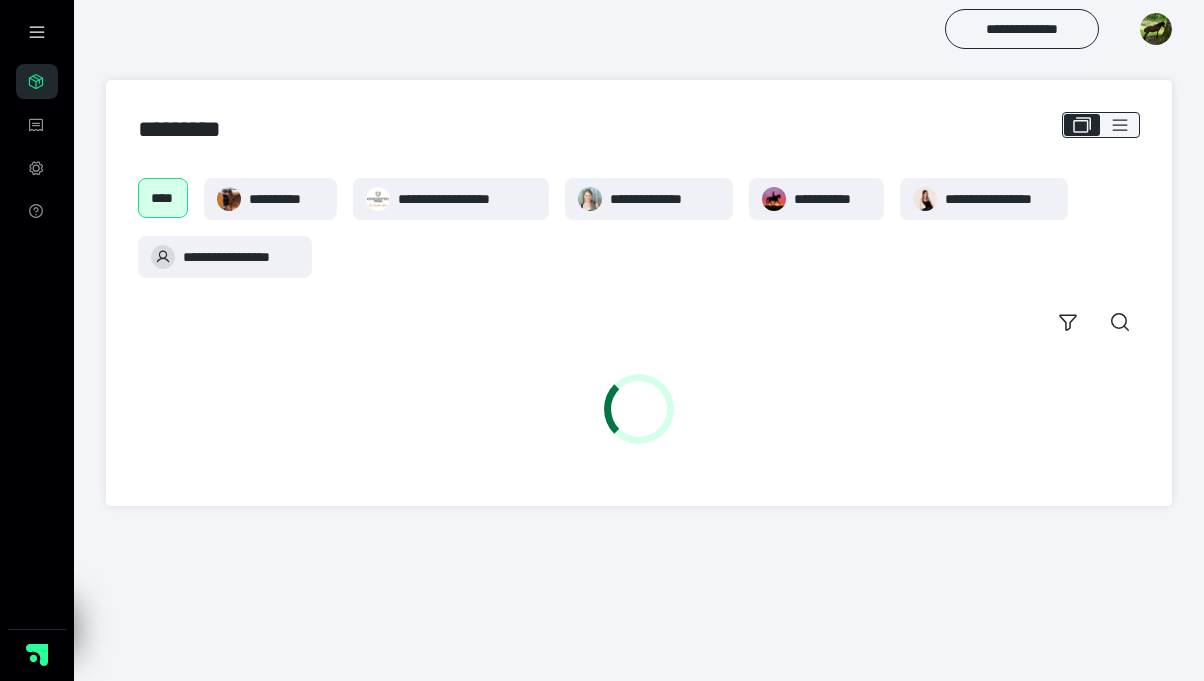 scroll, scrollTop: 0, scrollLeft: 0, axis: both 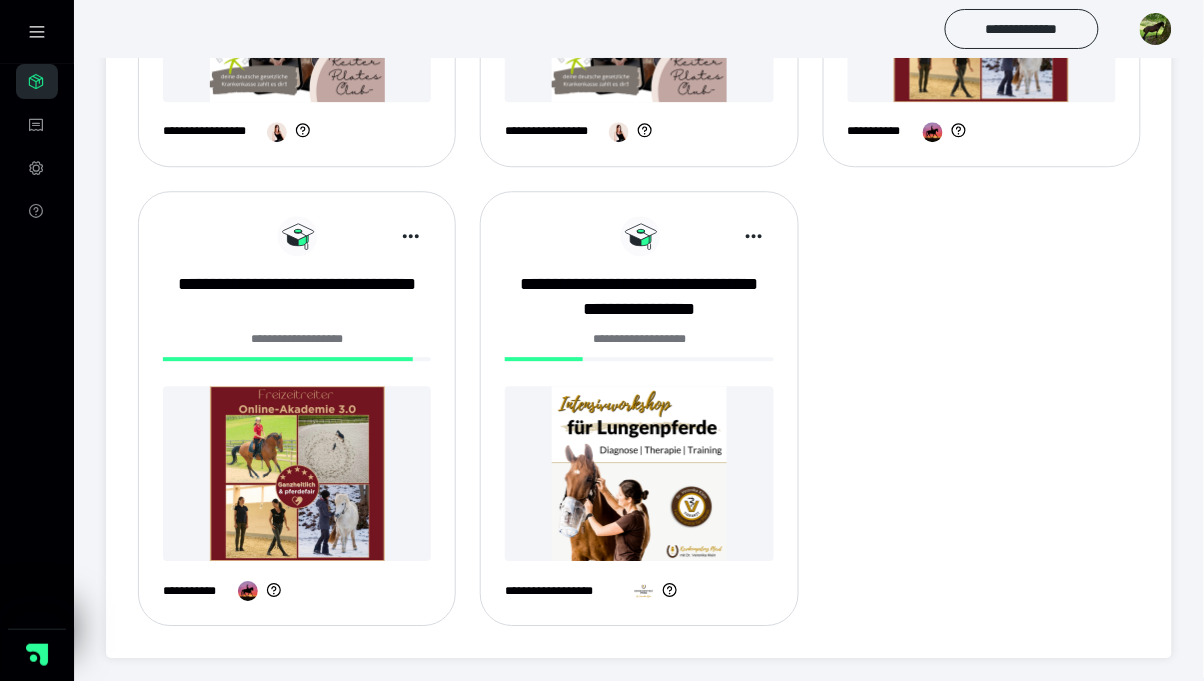 click at bounding box center [297, 473] 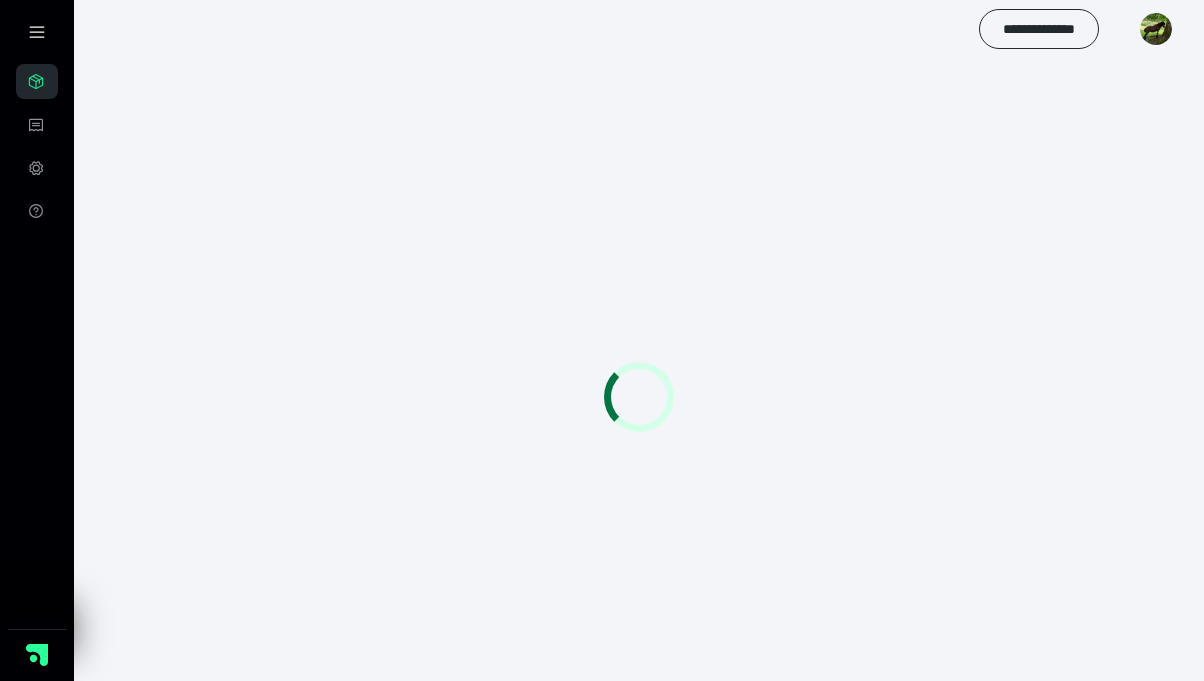 scroll, scrollTop: 0, scrollLeft: 0, axis: both 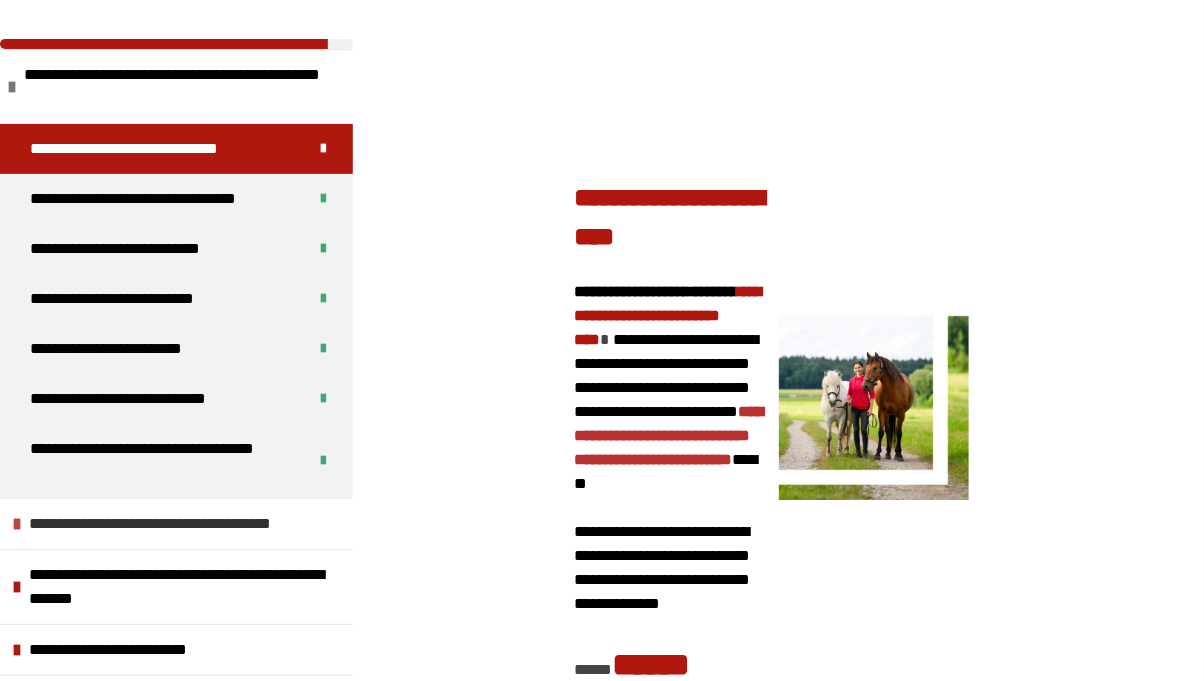 click on "**********" at bounding box center (180, 524) 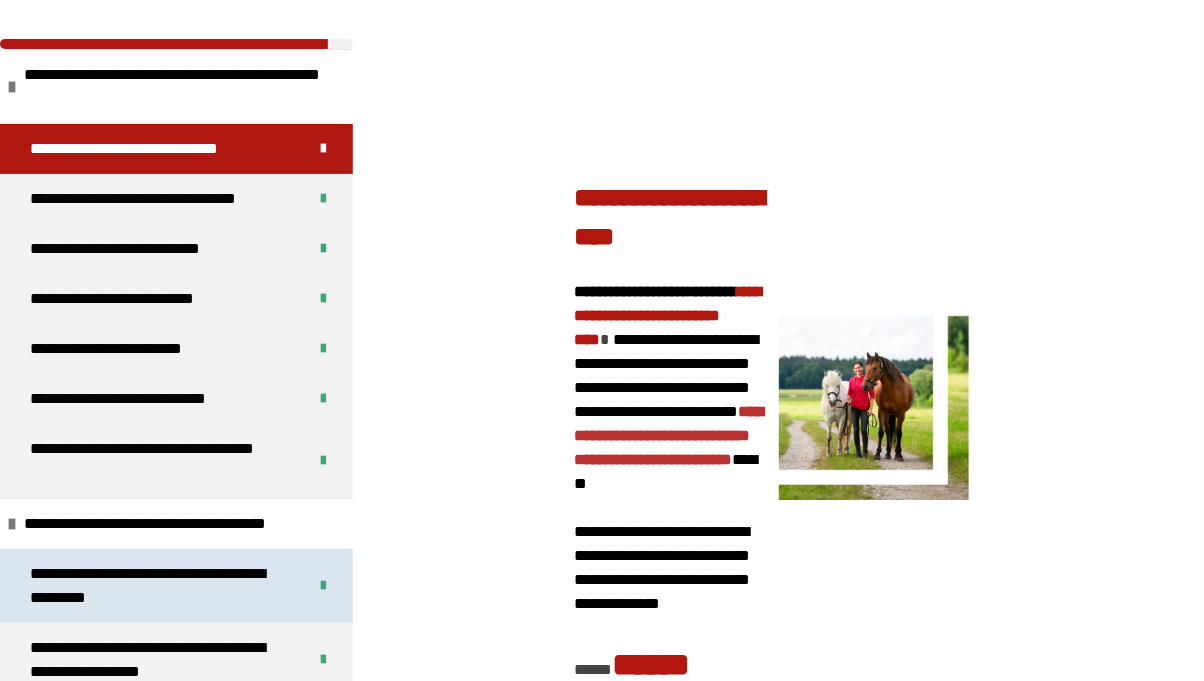 click on "**********" at bounding box center (160, 586) 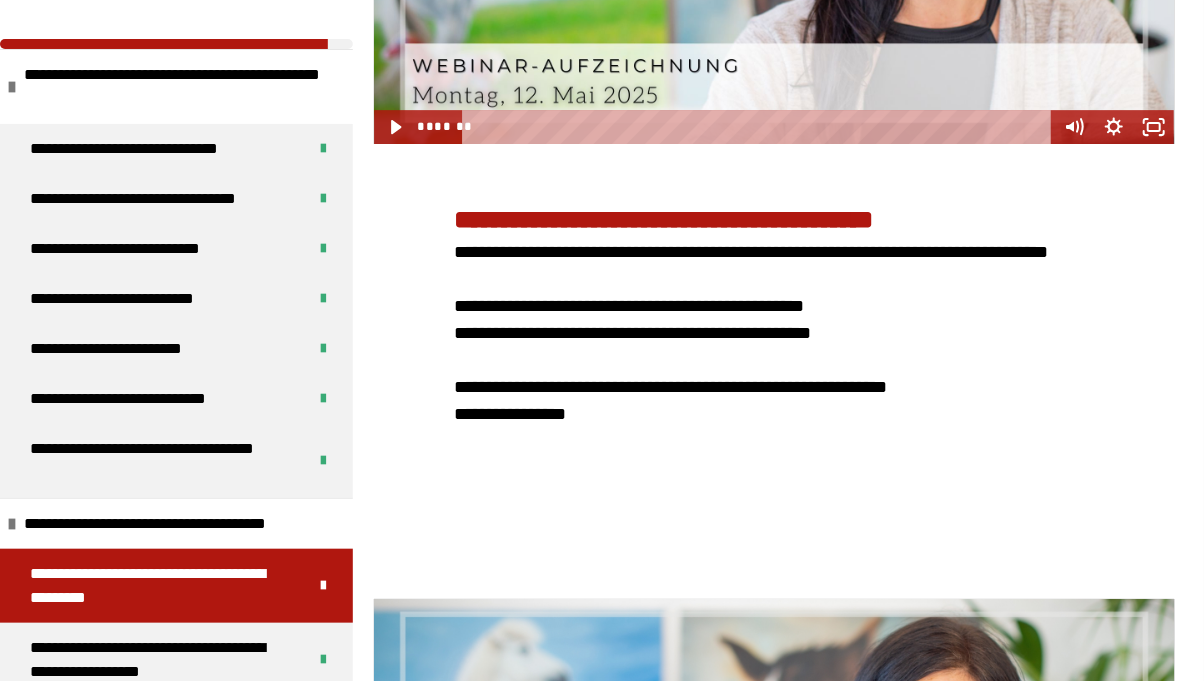 scroll, scrollTop: 4785, scrollLeft: 0, axis: vertical 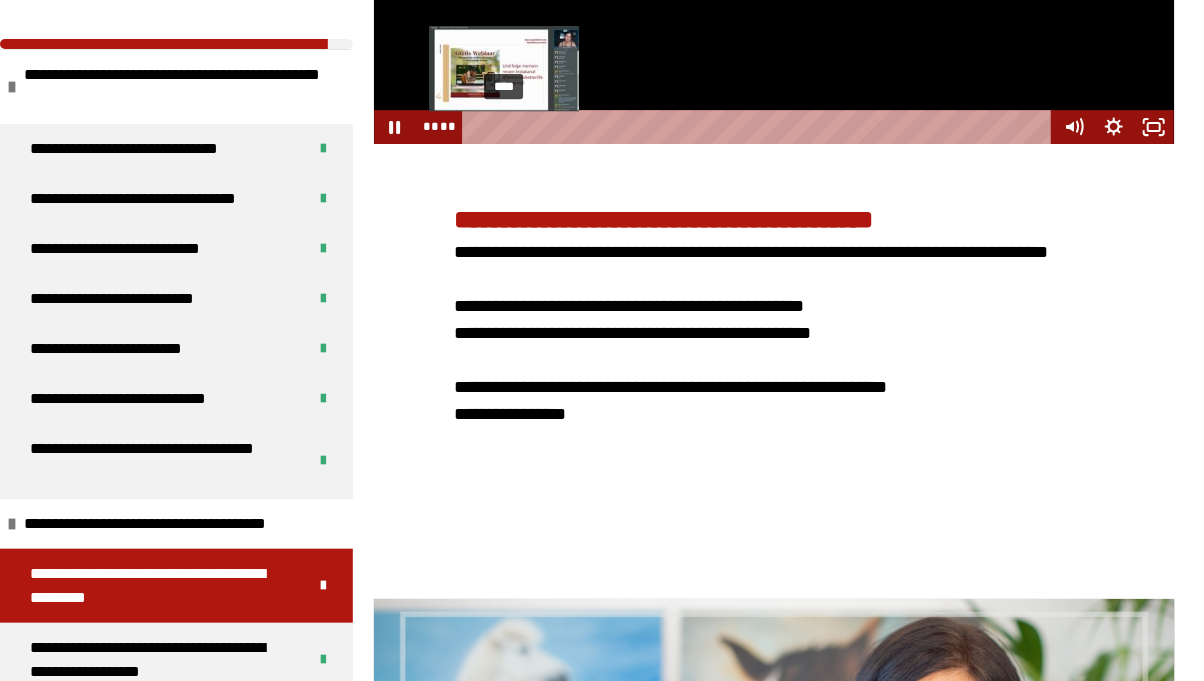 click 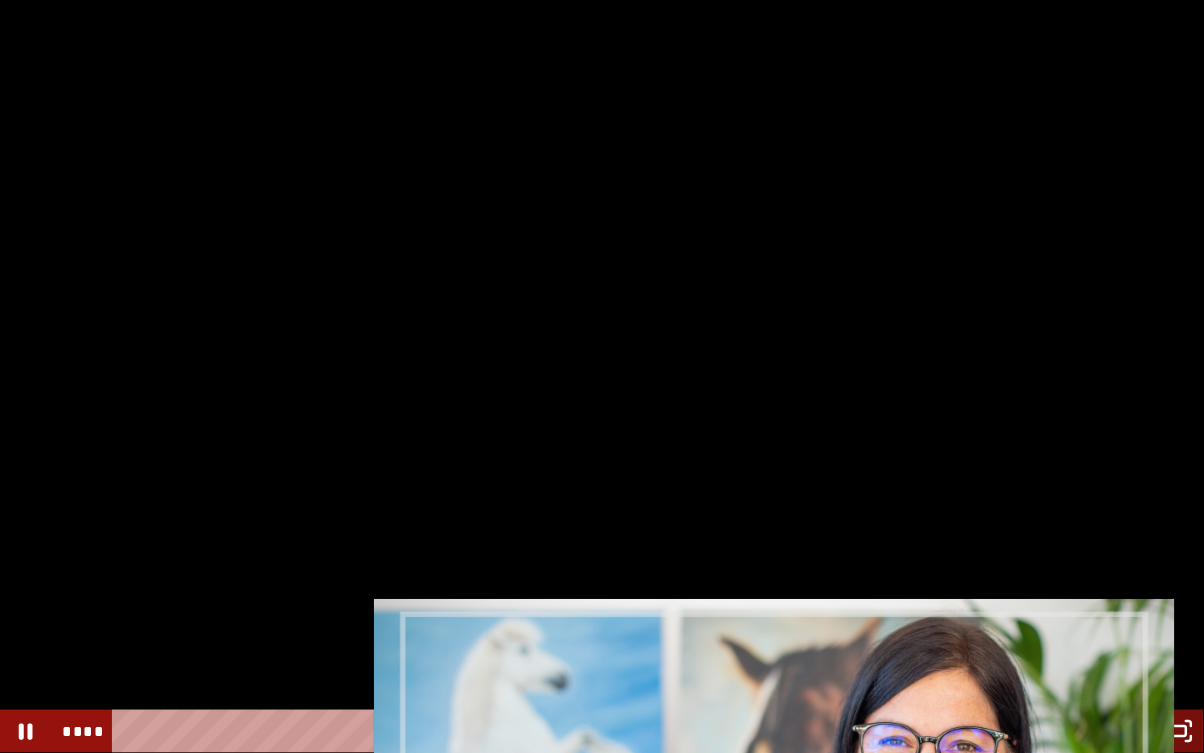 click on "****" at bounding box center (585, 731) 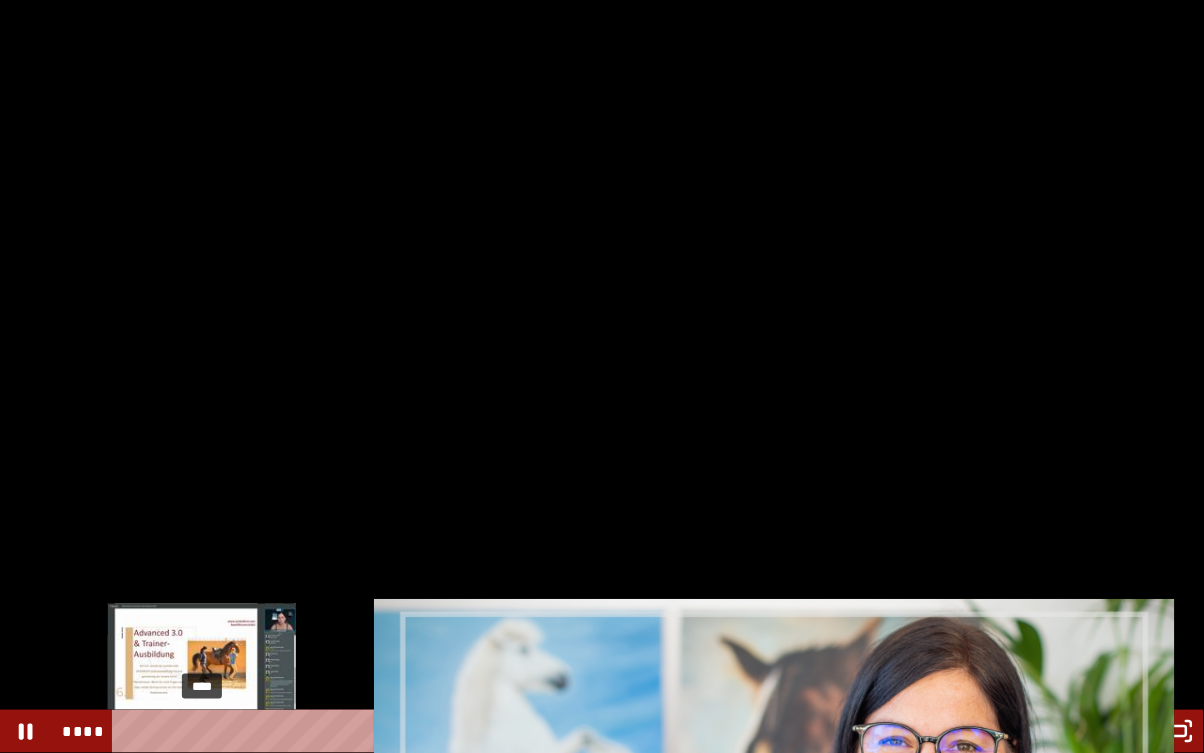 click at bounding box center [602, 376] 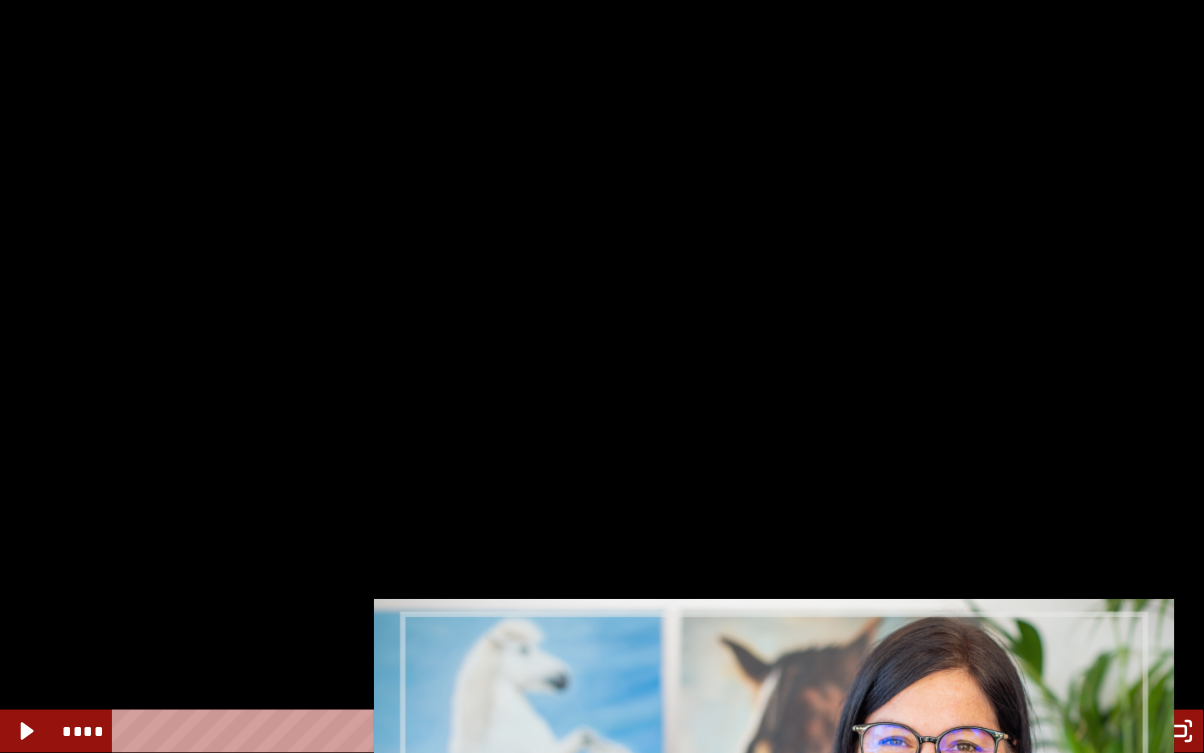 click at bounding box center (602, 376) 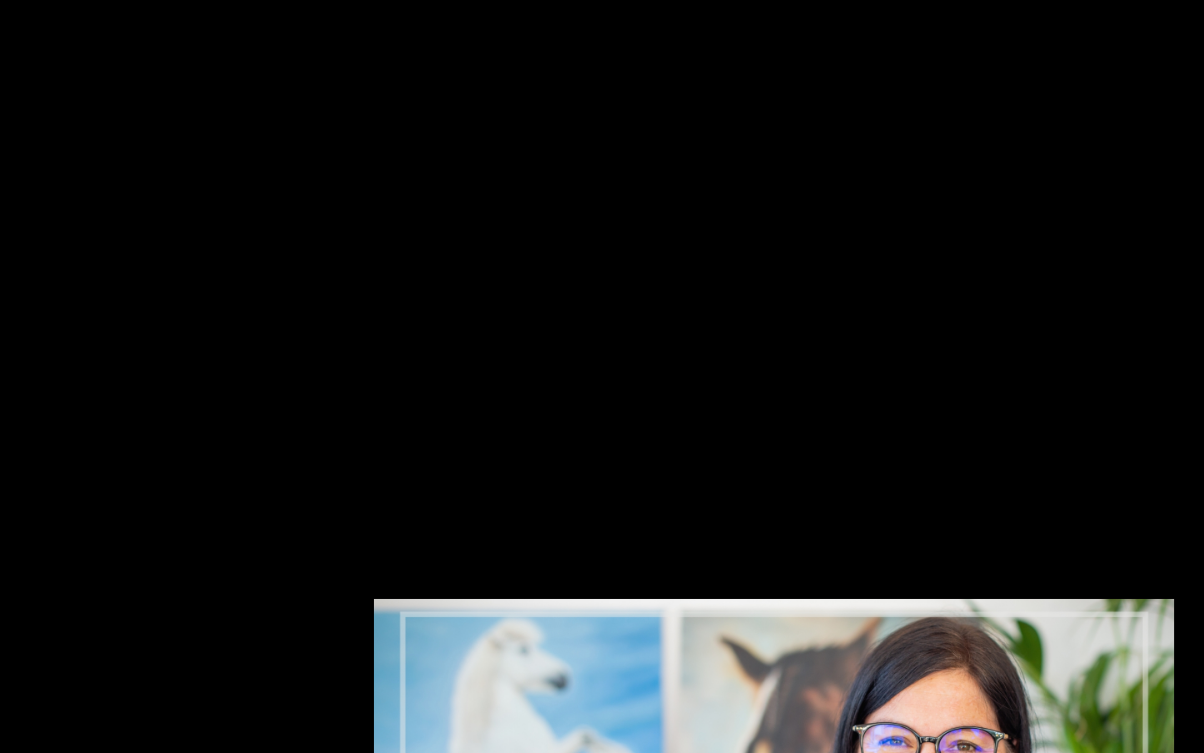click at bounding box center [602, 376] 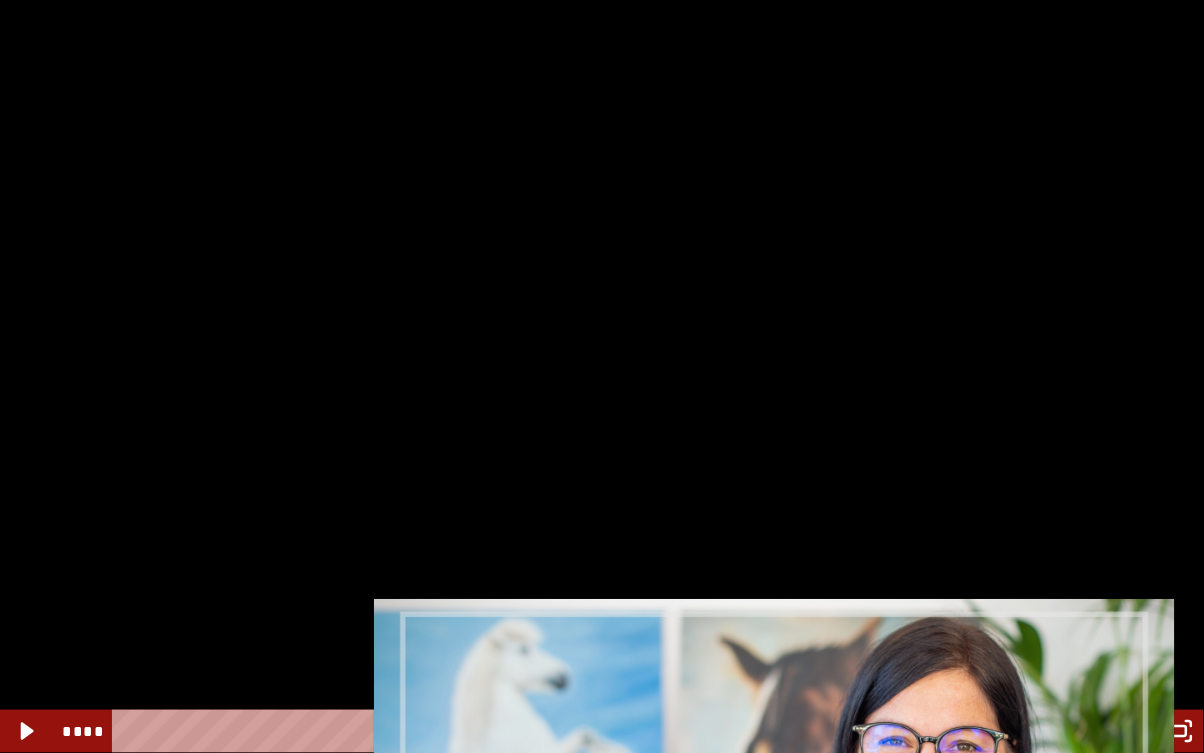 click on "****" at bounding box center [585, 731] 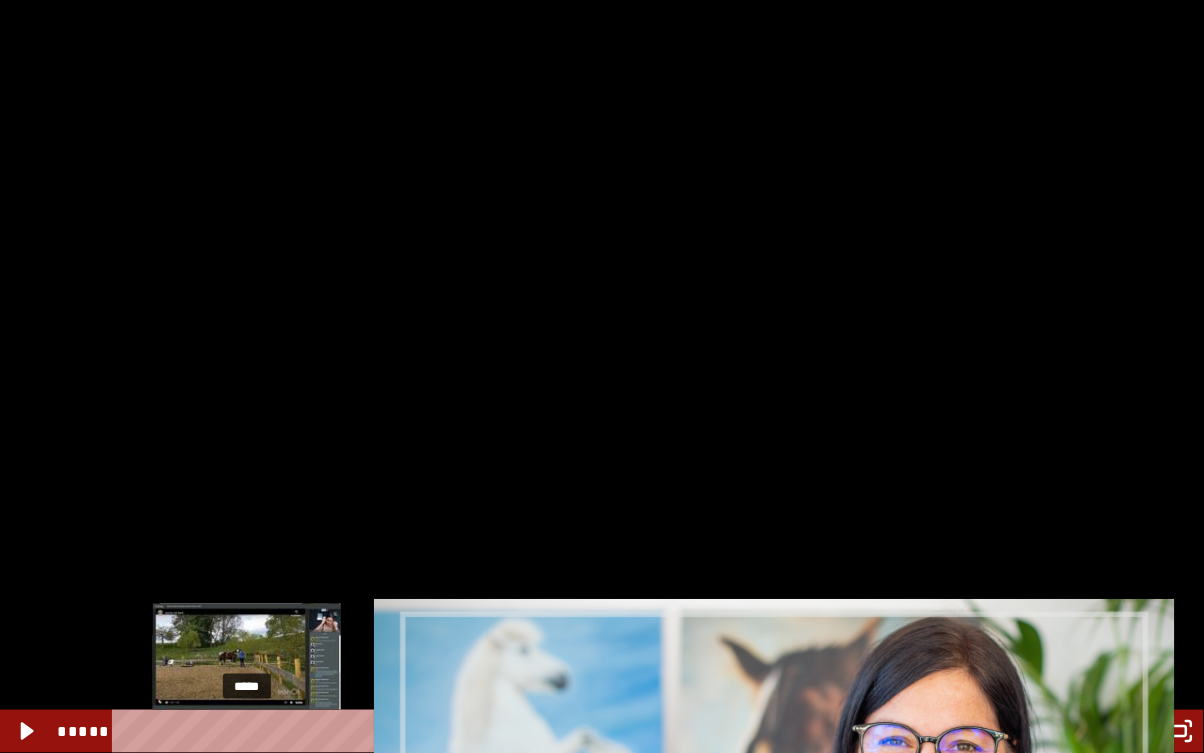 click on "*****" at bounding box center (585, 731) 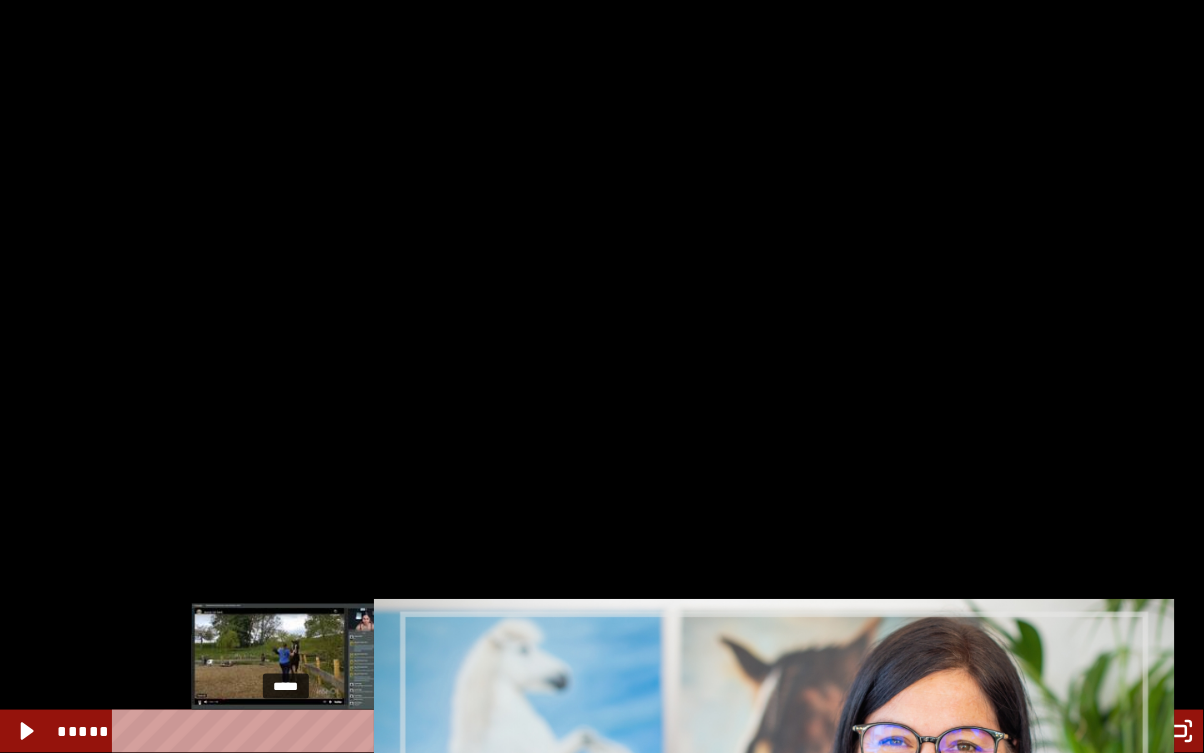 click on "*****" at bounding box center [585, 731] 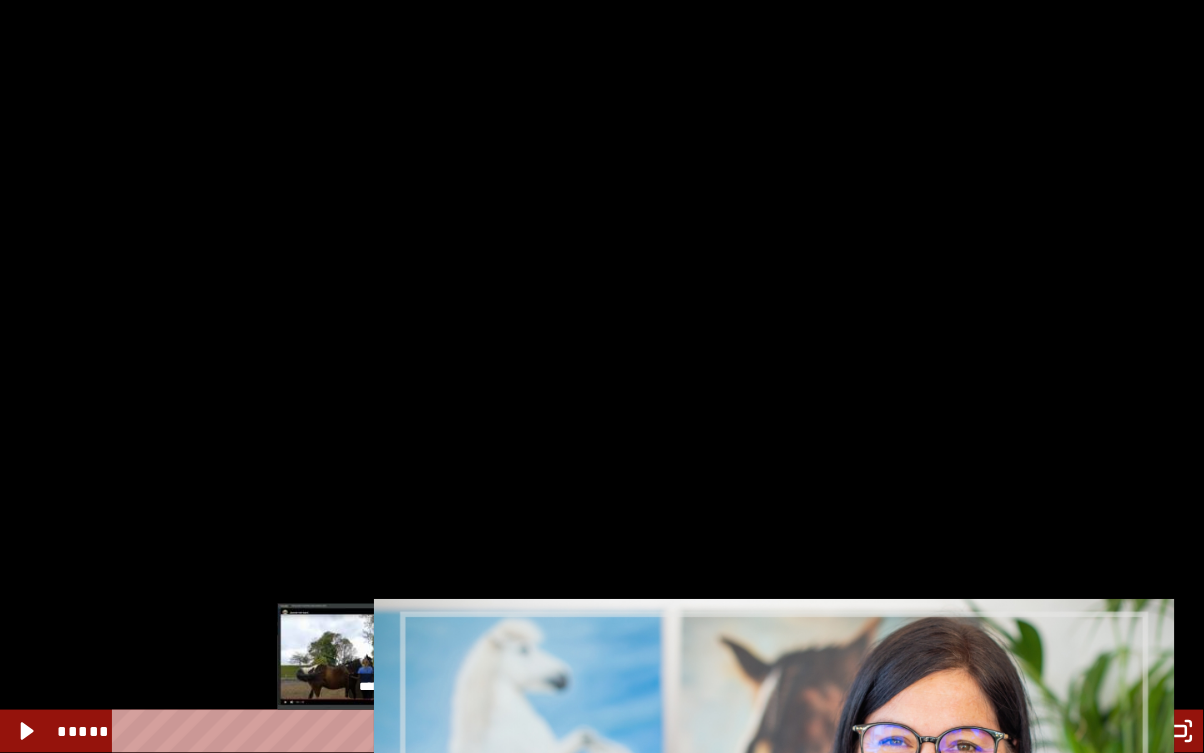 click on "*****" at bounding box center (585, 731) 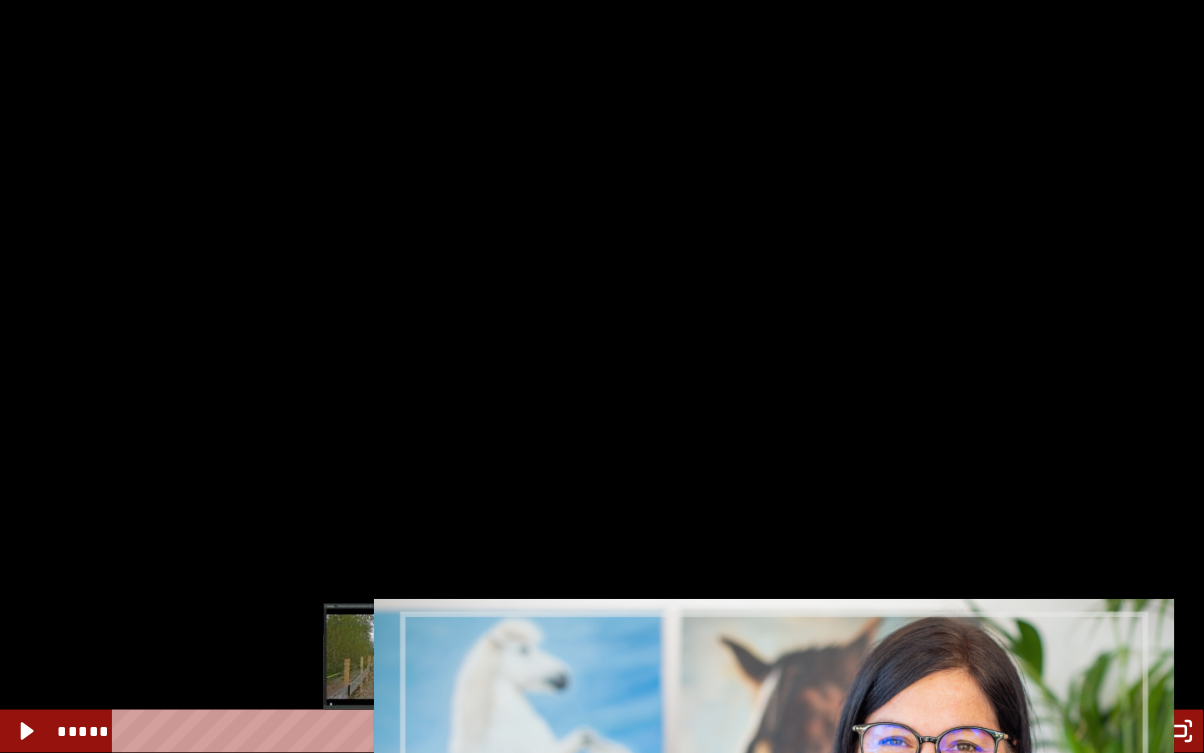 click on "*****" at bounding box center [585, 731] 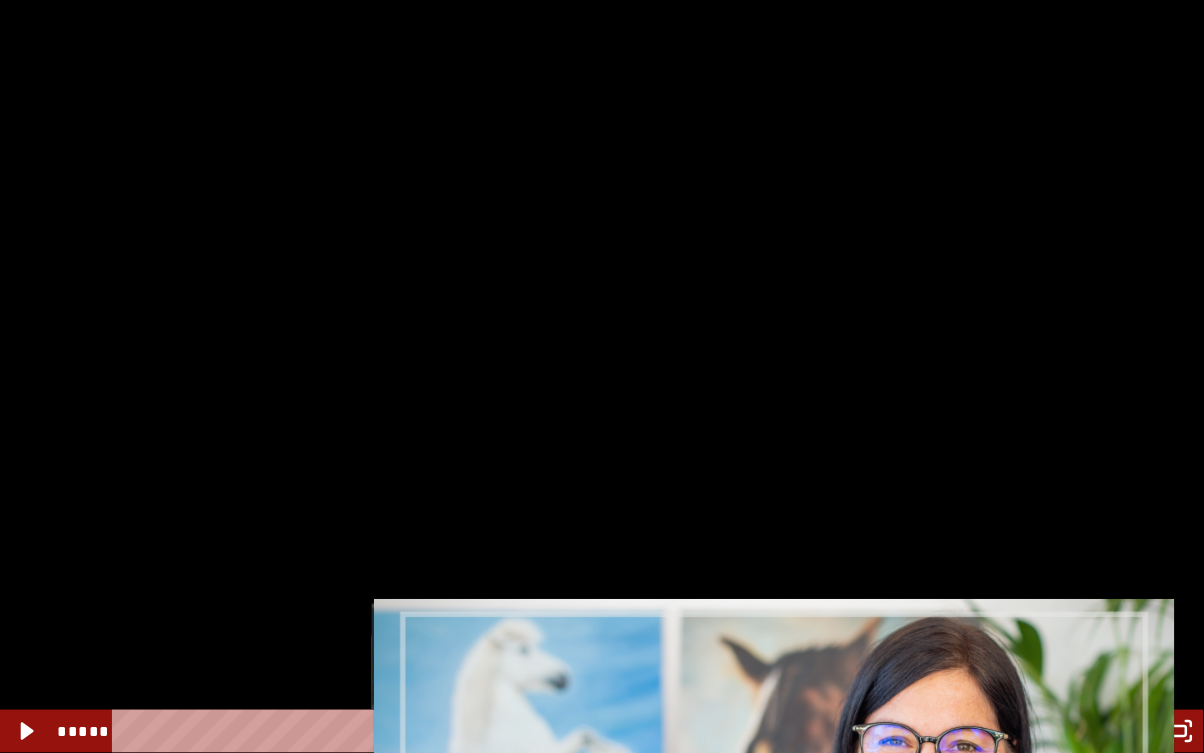 click on "*****" at bounding box center [585, 731] 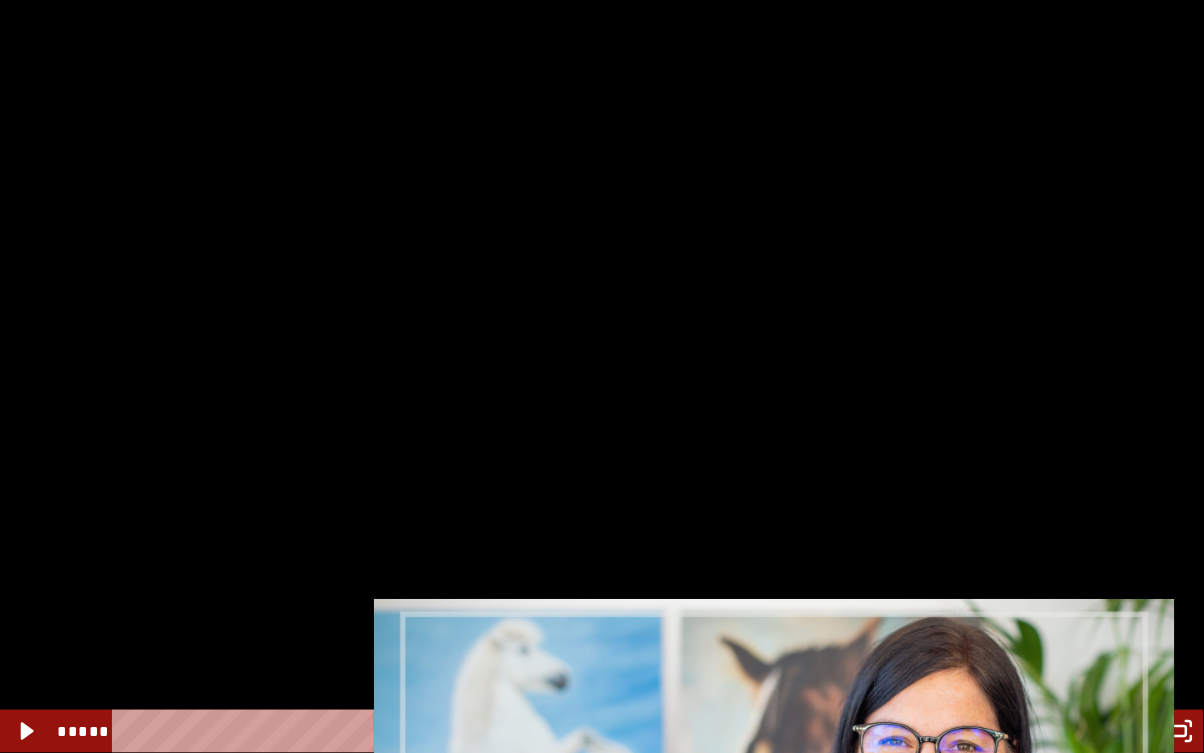 click at bounding box center (602, 376) 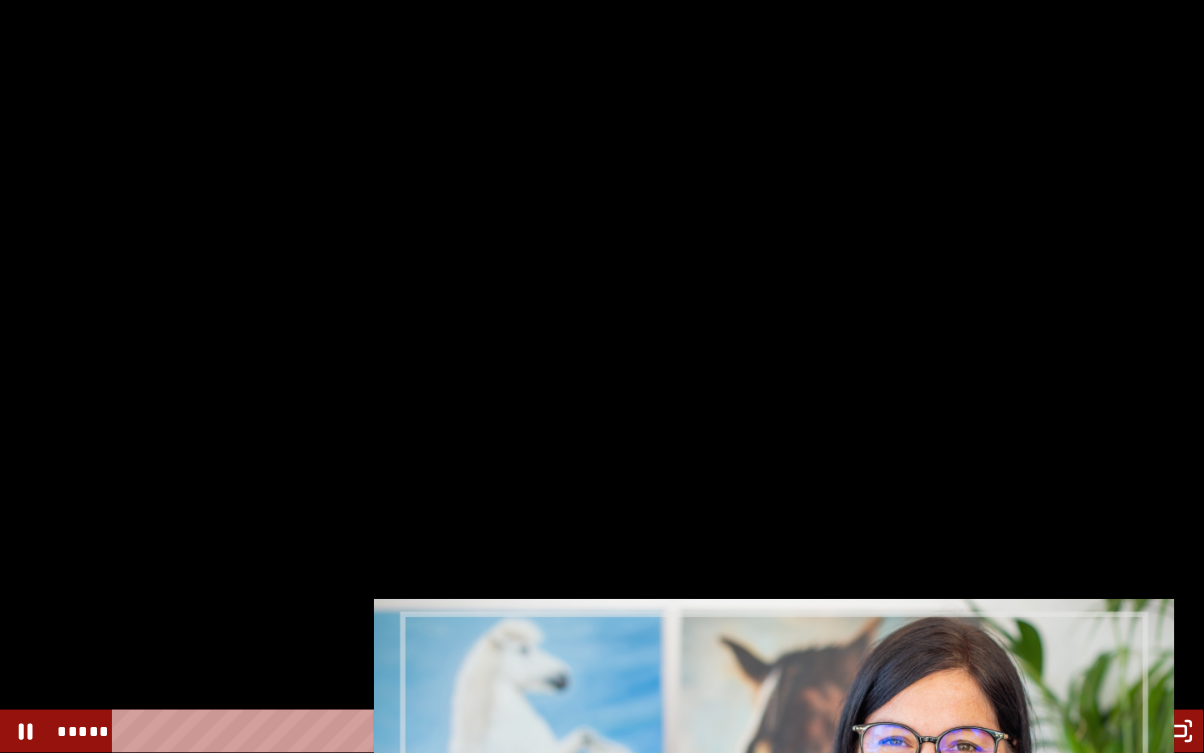 click at bounding box center (602, 376) 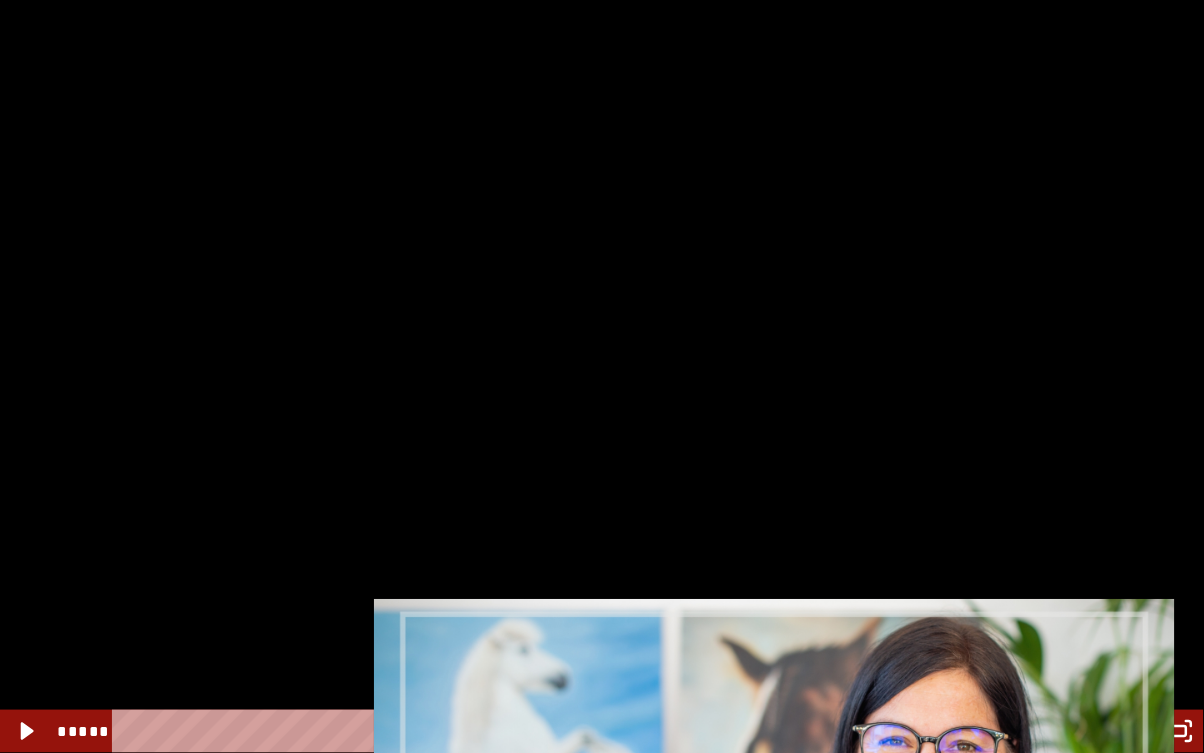click at bounding box center [602, 376] 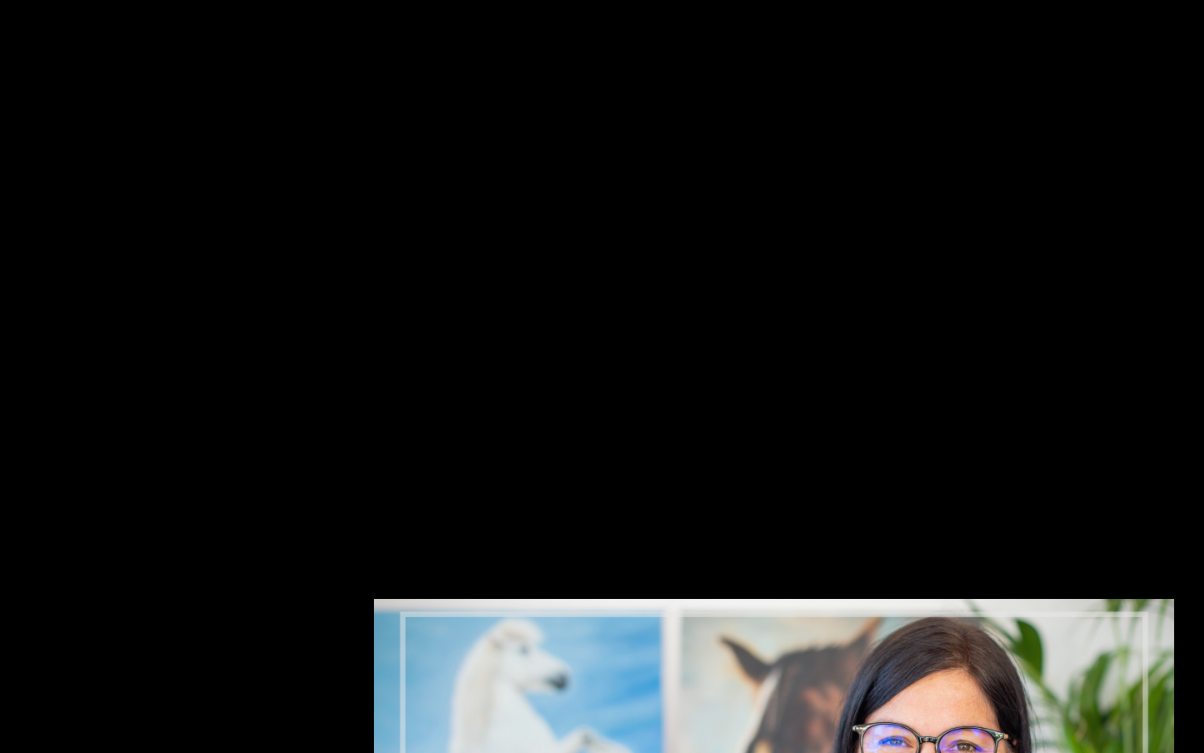 click at bounding box center [602, 376] 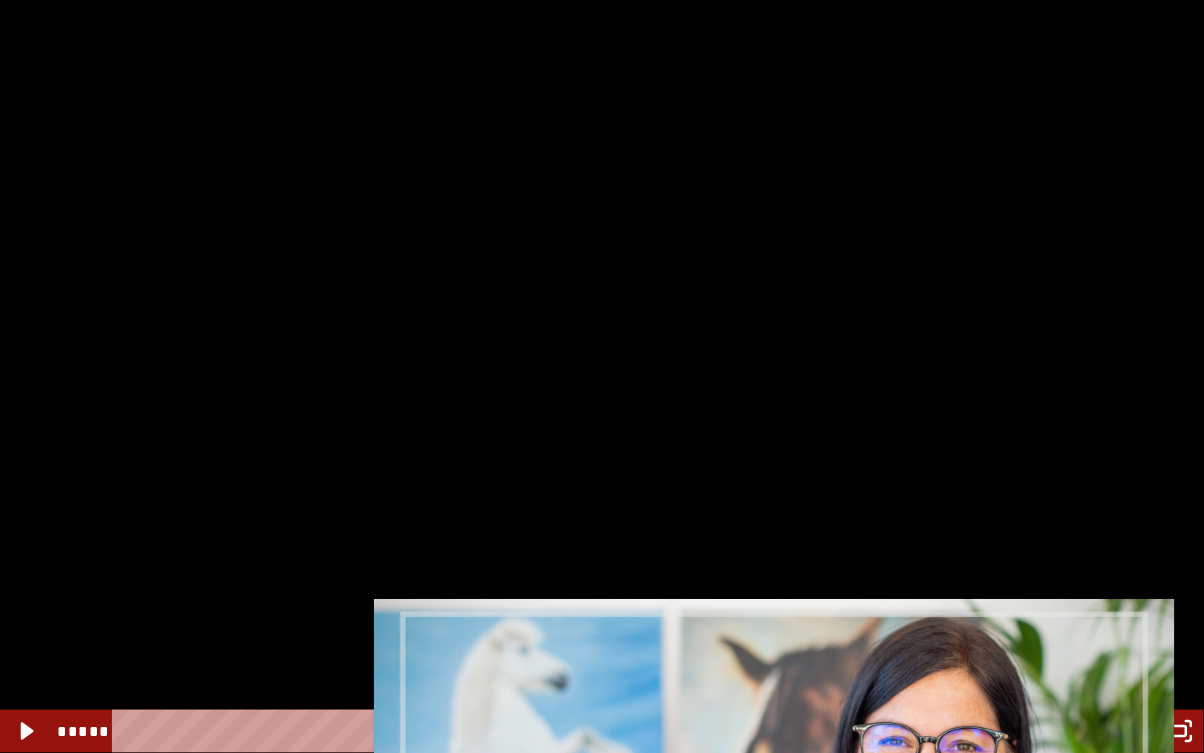 click on "*****" at bounding box center [585, 731] 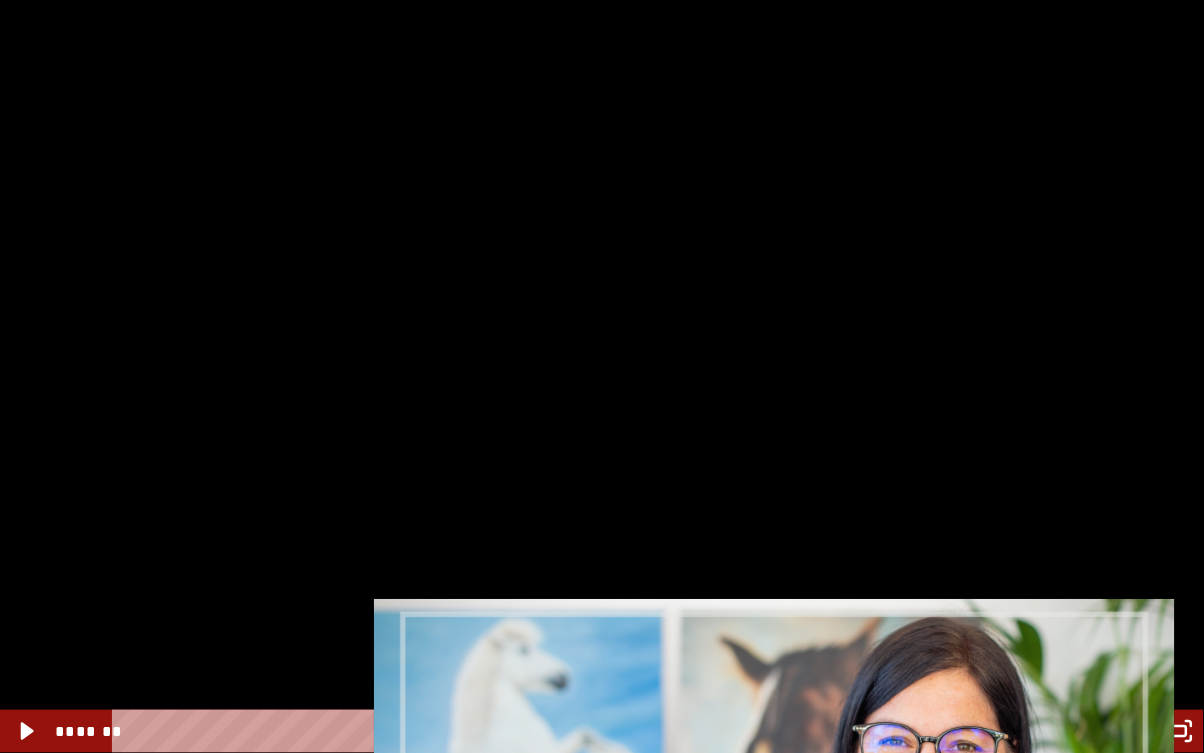 click on "*******" at bounding box center [585, 731] 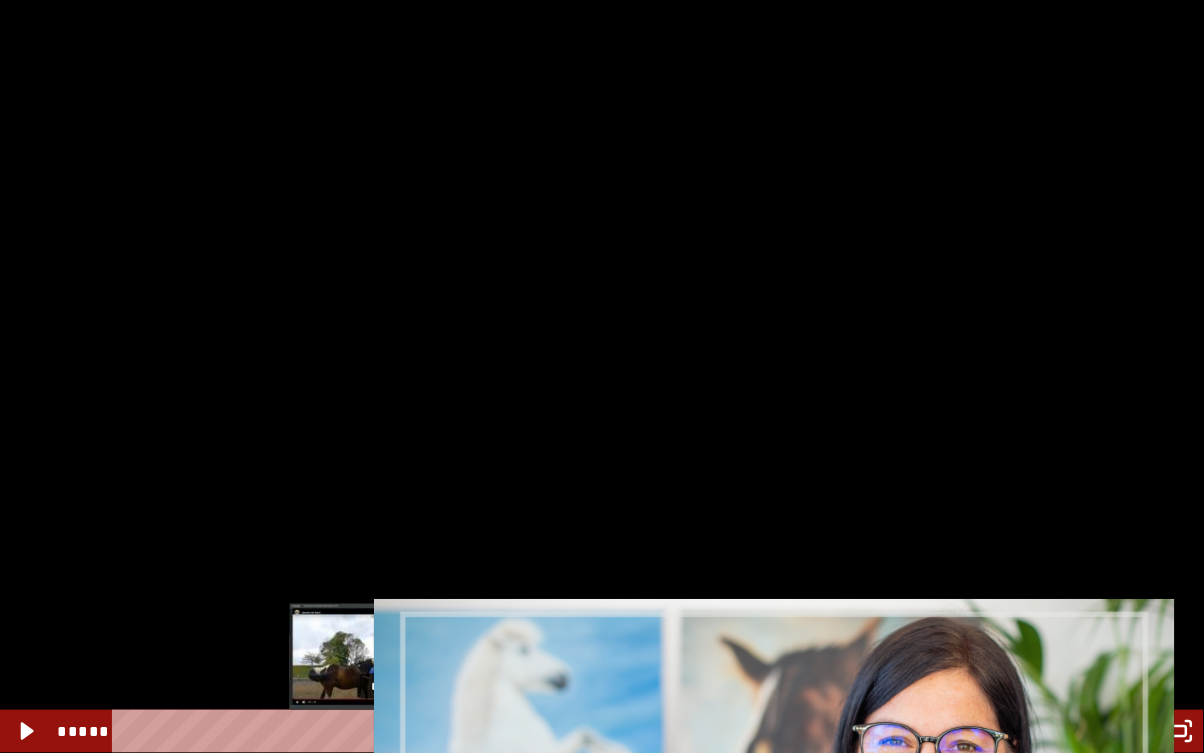 click at bounding box center [602, 376] 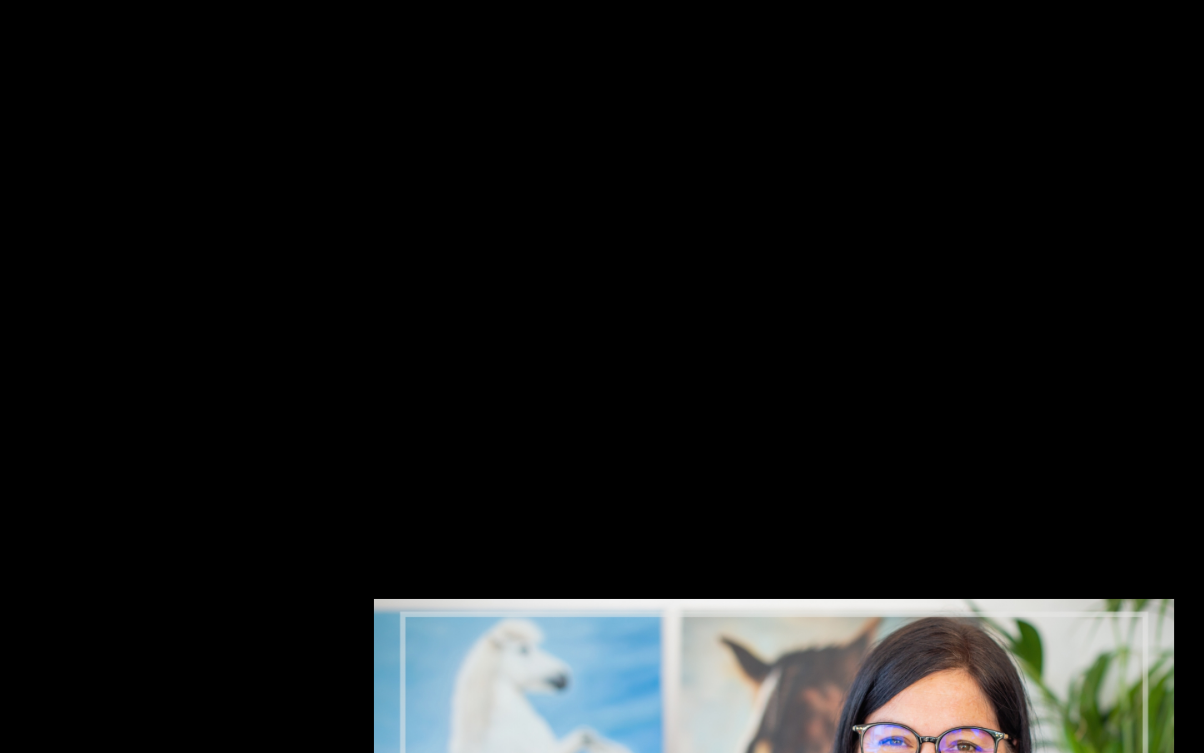 click at bounding box center (602, 376) 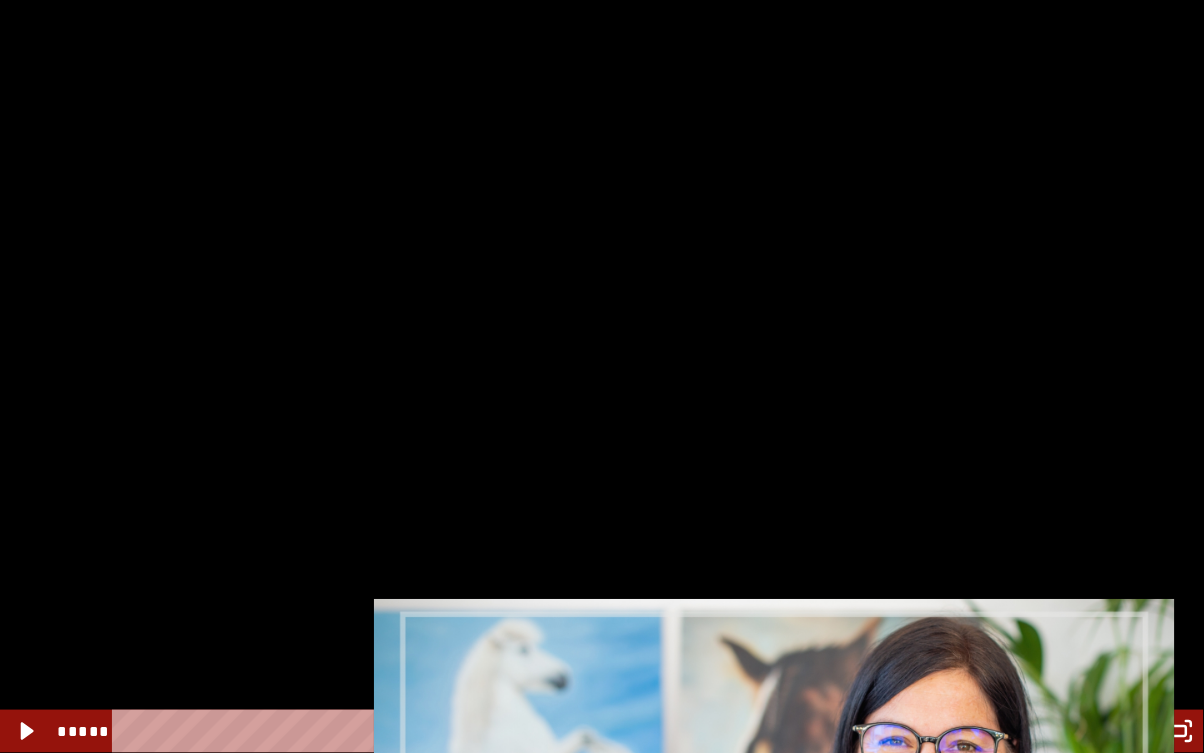 click on "*****" at bounding box center (585, 731) 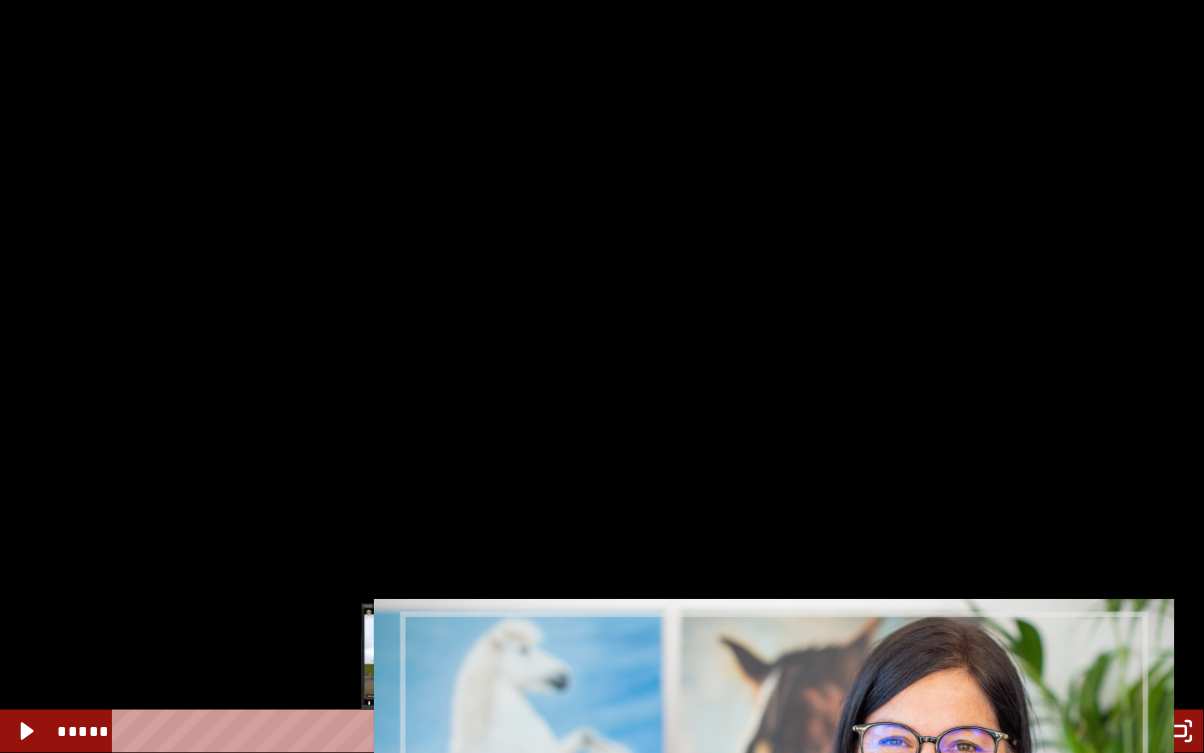 click 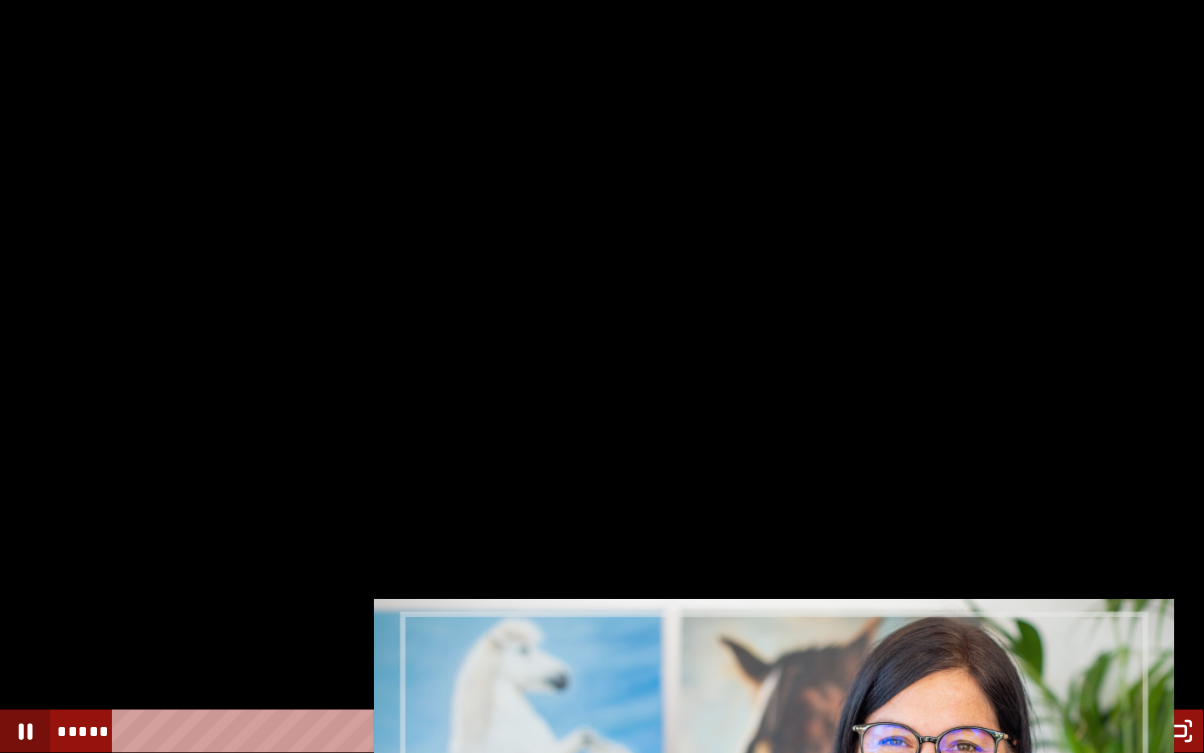 click on "*****" at bounding box center [585, 731] 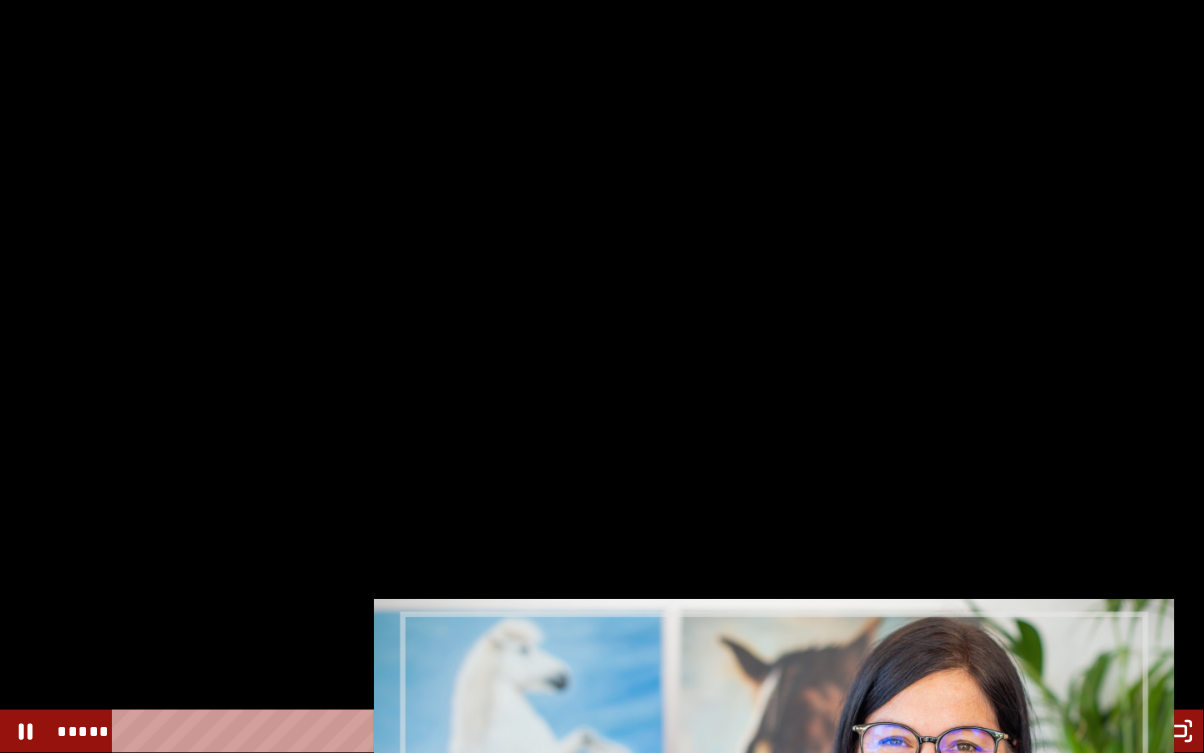 click on "*****" at bounding box center (585, 731) 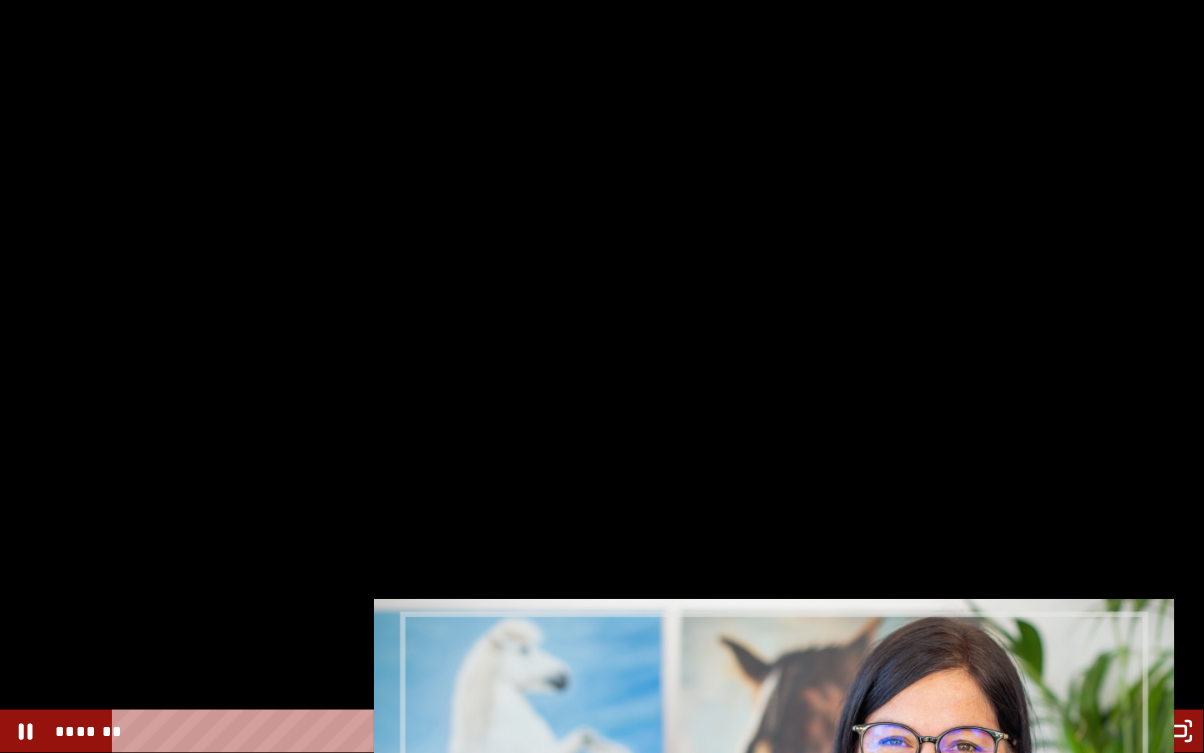 click on "*******" at bounding box center [585, 731] 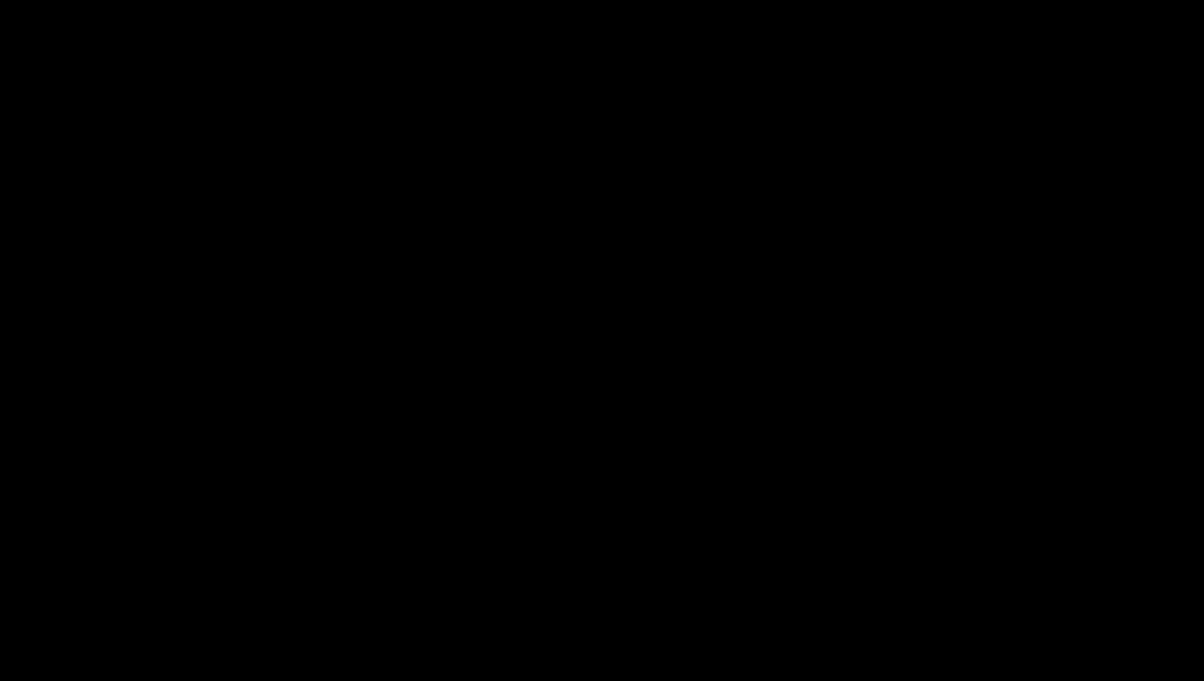 scroll, scrollTop: 7088, scrollLeft: 0, axis: vertical 